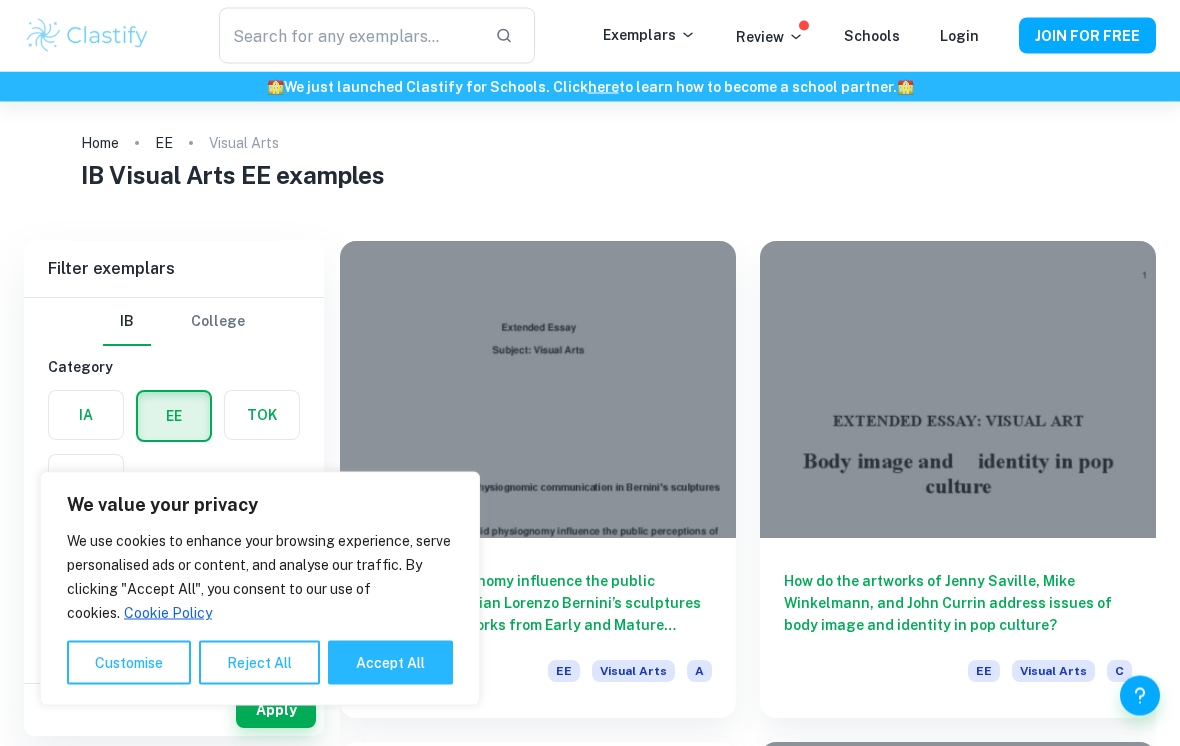 scroll, scrollTop: 13, scrollLeft: 0, axis: vertical 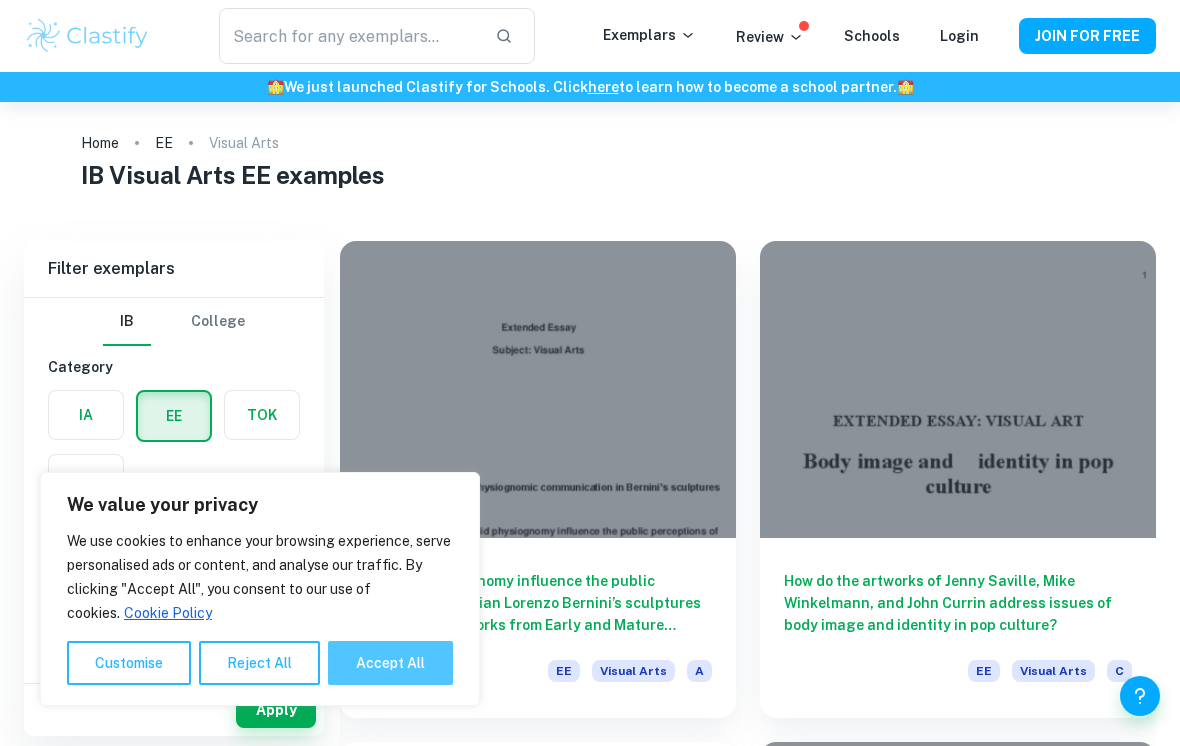 click on "Accept All" at bounding box center [390, 663] 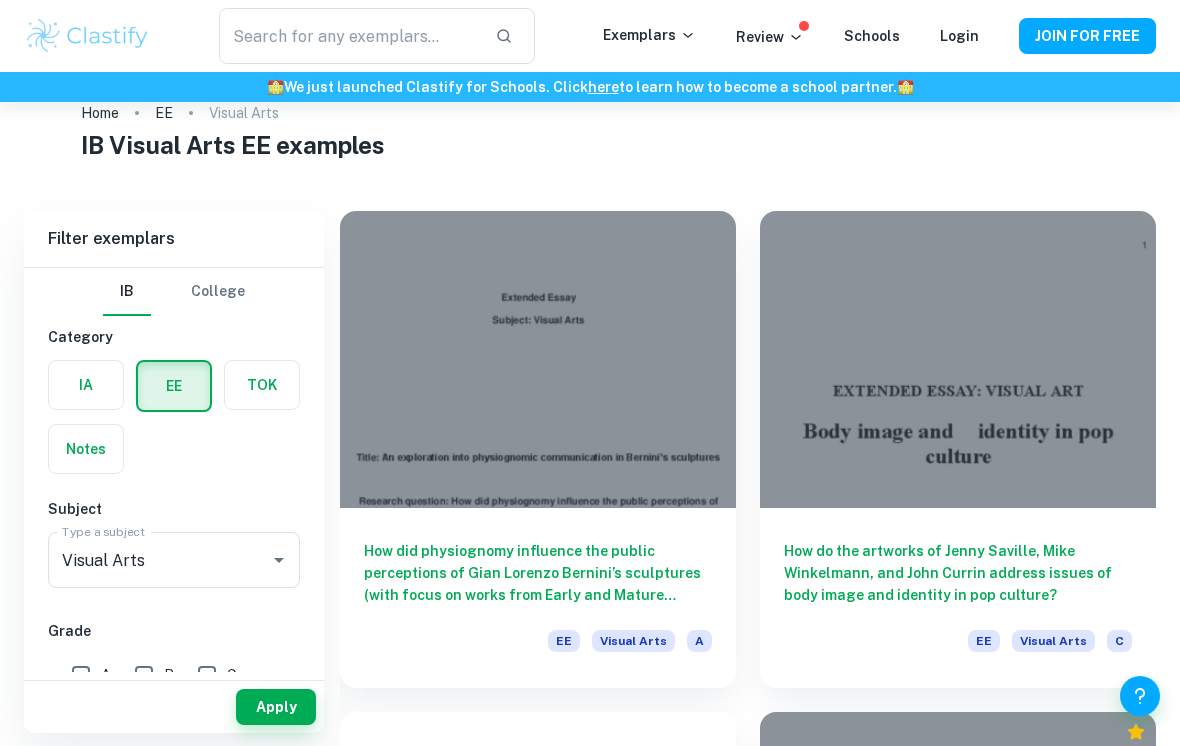 scroll, scrollTop: 49, scrollLeft: 0, axis: vertical 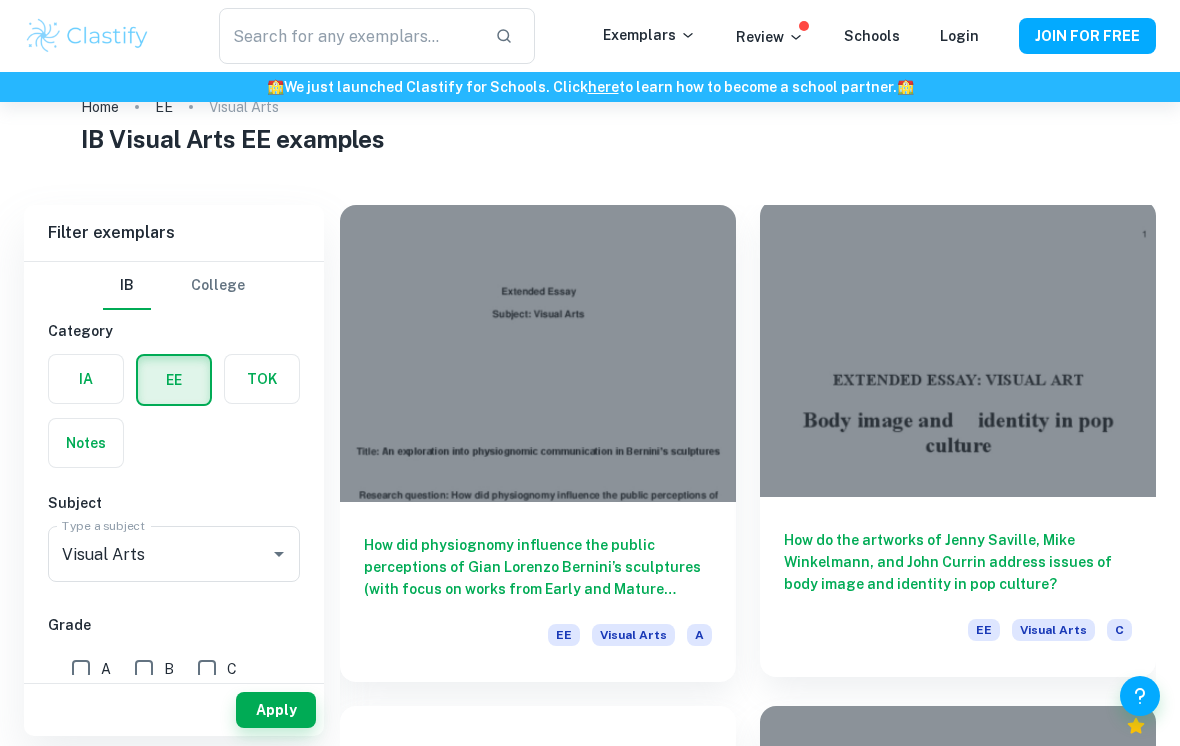click on "How do the artworks of Jenny Saville, Mike Winkelmann, and John Currin address issues of body image and identity in pop culture?" at bounding box center (958, 562) 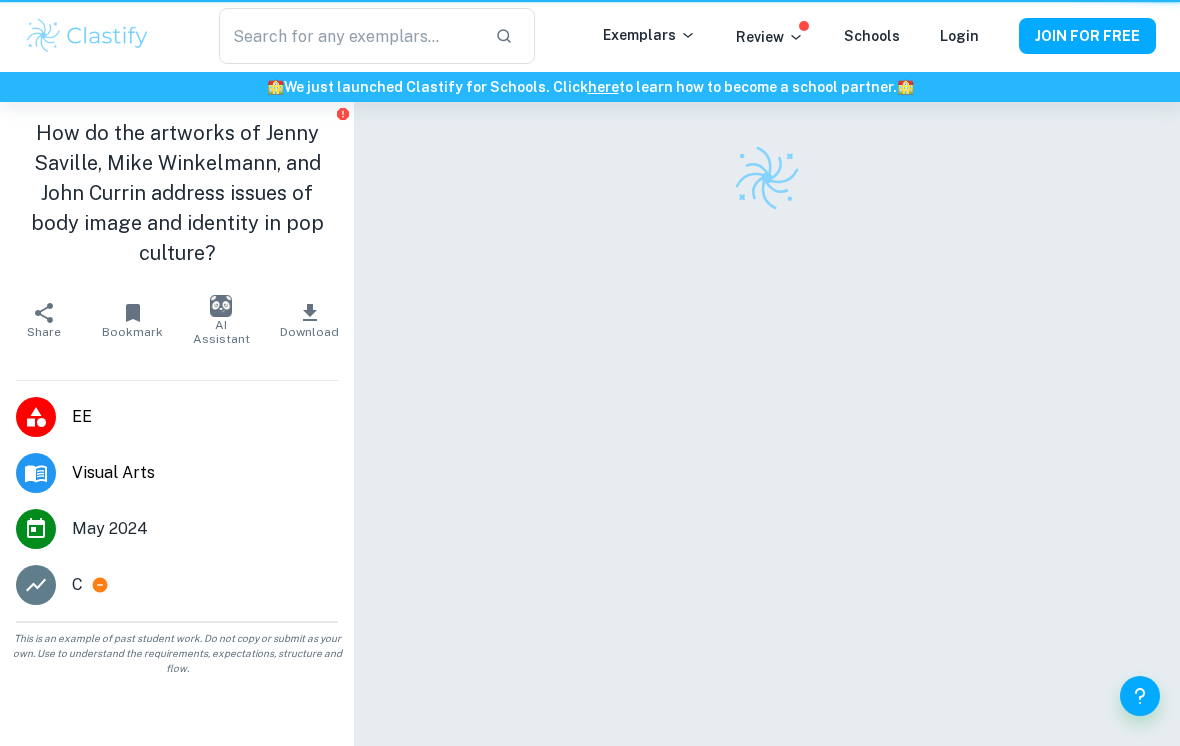 scroll, scrollTop: 0, scrollLeft: 0, axis: both 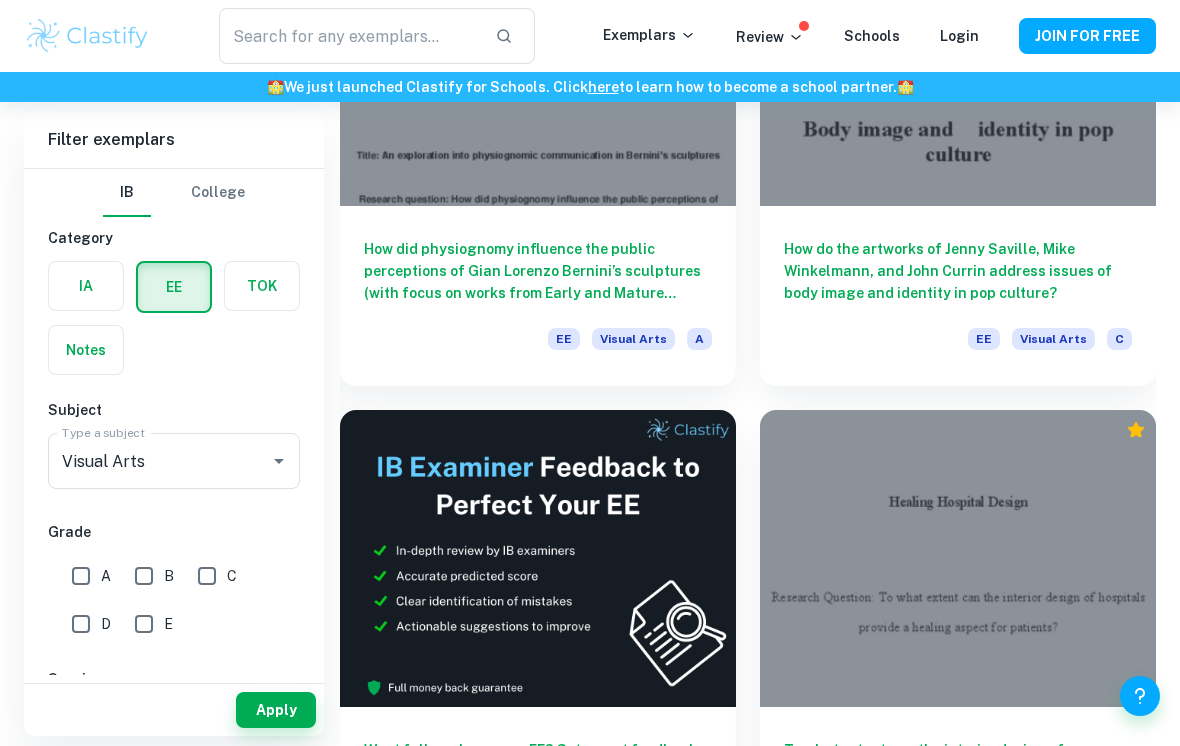 click on "🏫  We just launched Clastify for Schools. Click  here  to learn how to become a school partner.  🏫" at bounding box center [590, 87] 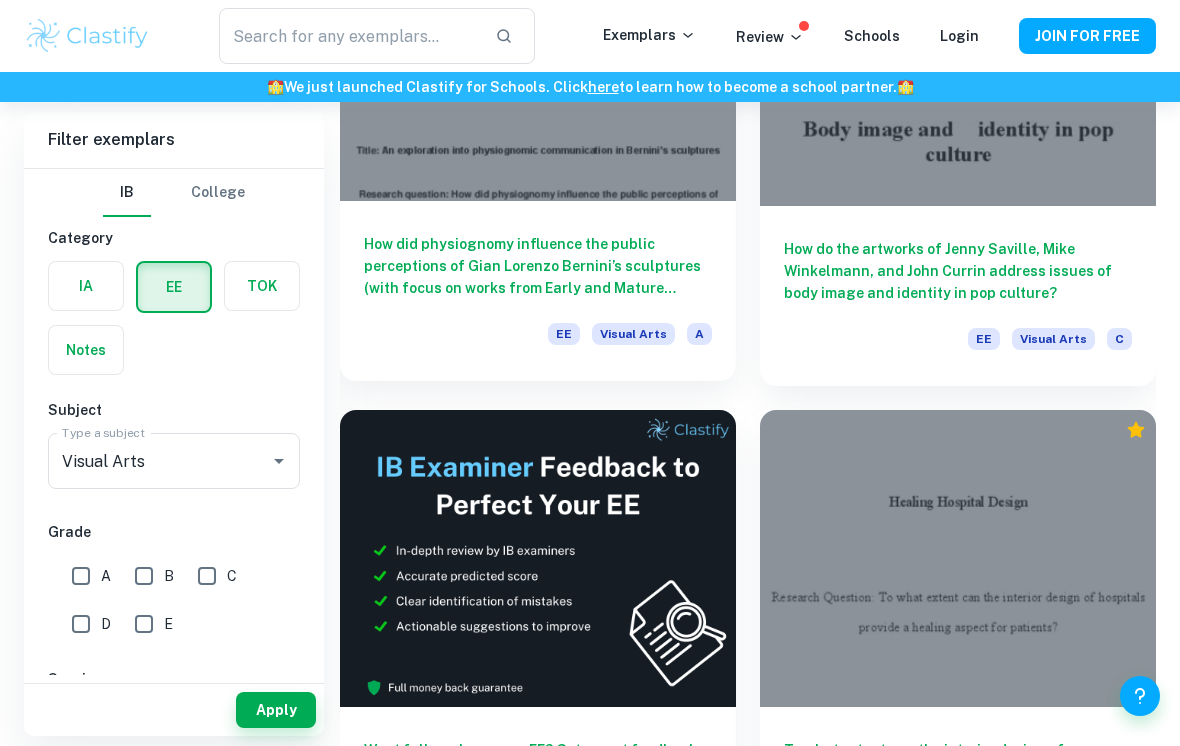 click at bounding box center (538, 52) 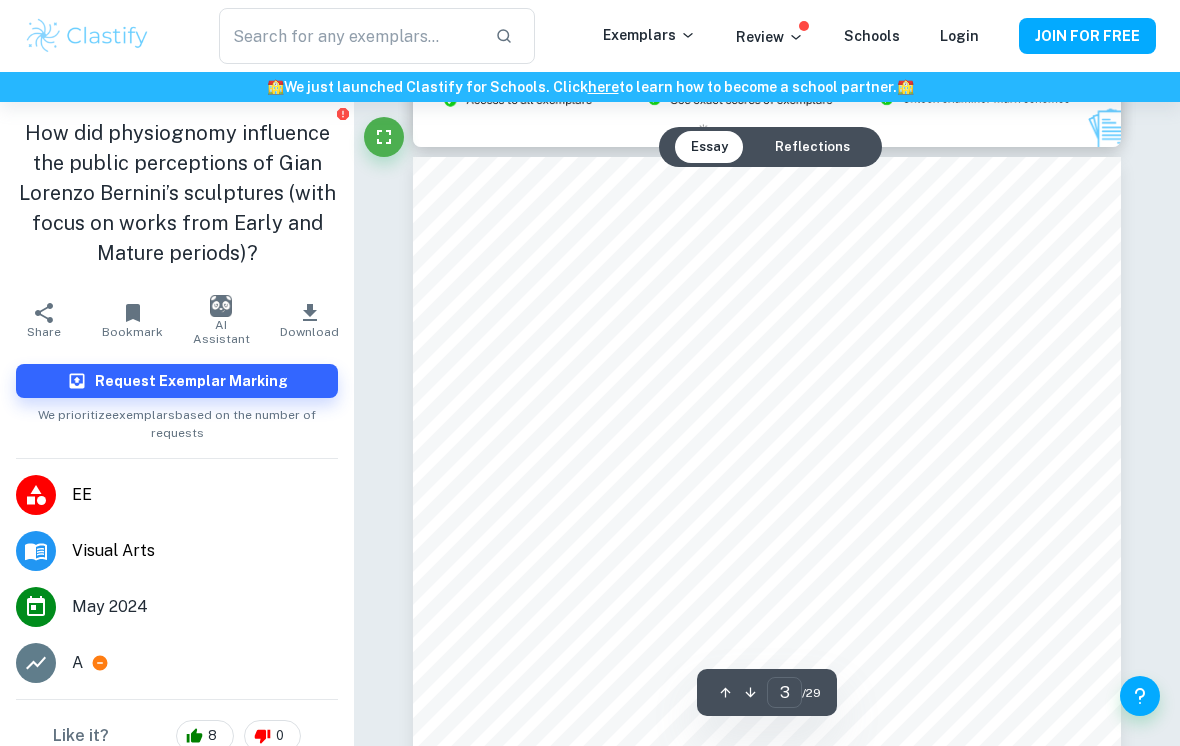 scroll, scrollTop: 1966, scrollLeft: 0, axis: vertical 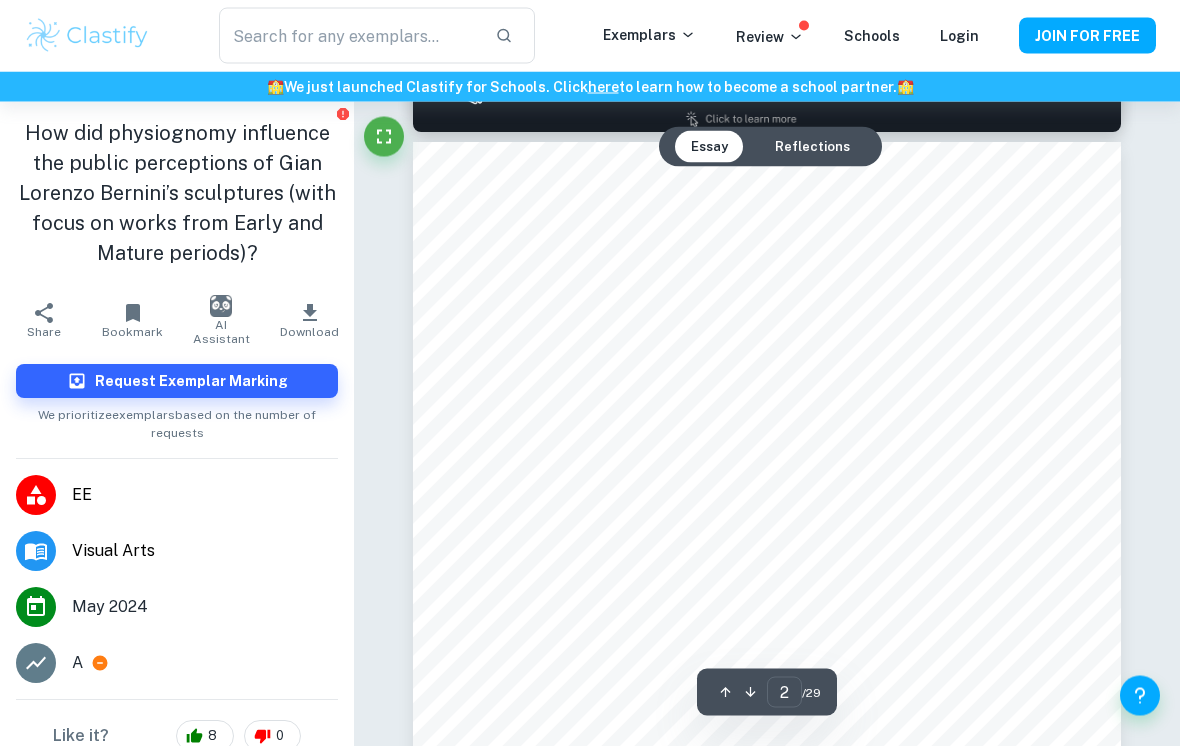 type on "1" 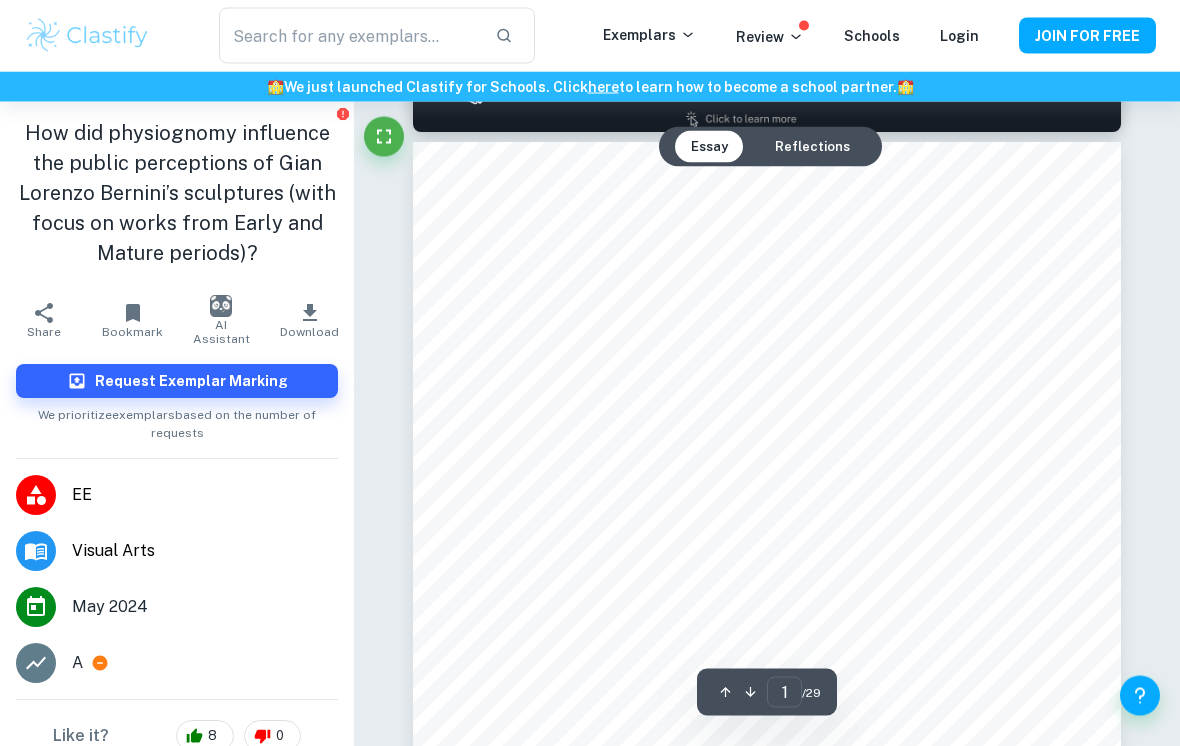 scroll, scrollTop: 537, scrollLeft: 0, axis: vertical 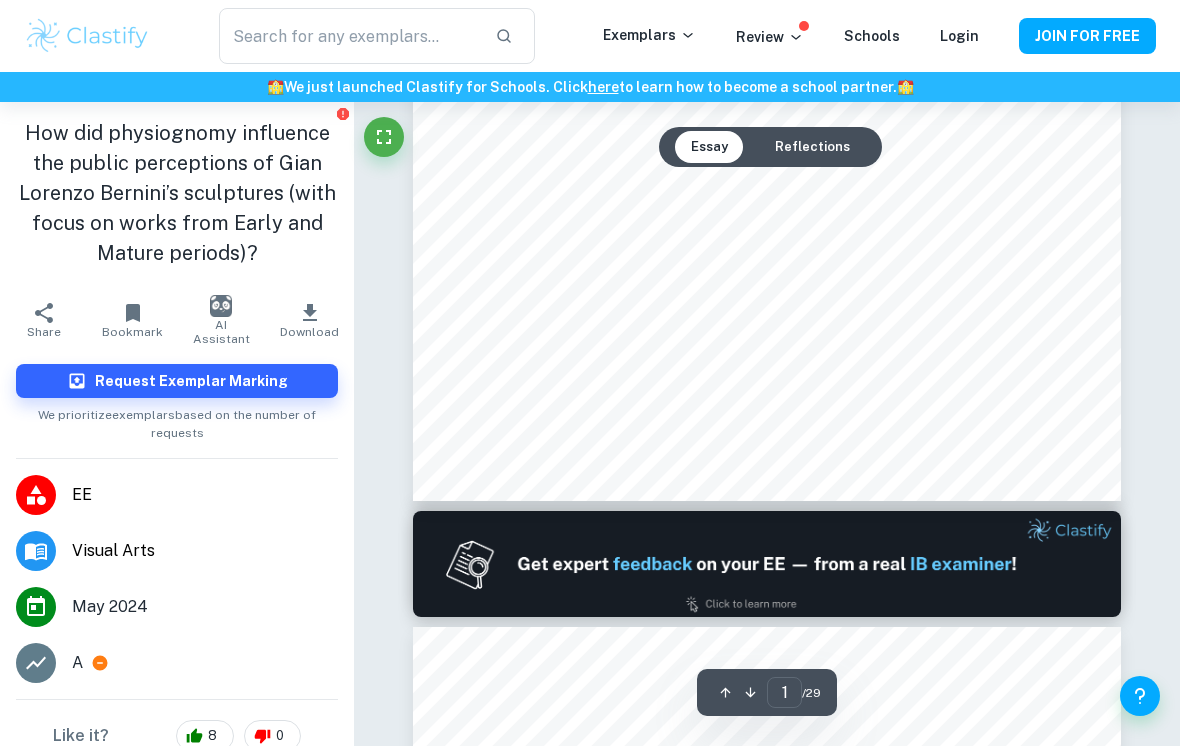 click at bounding box center (767, 564) 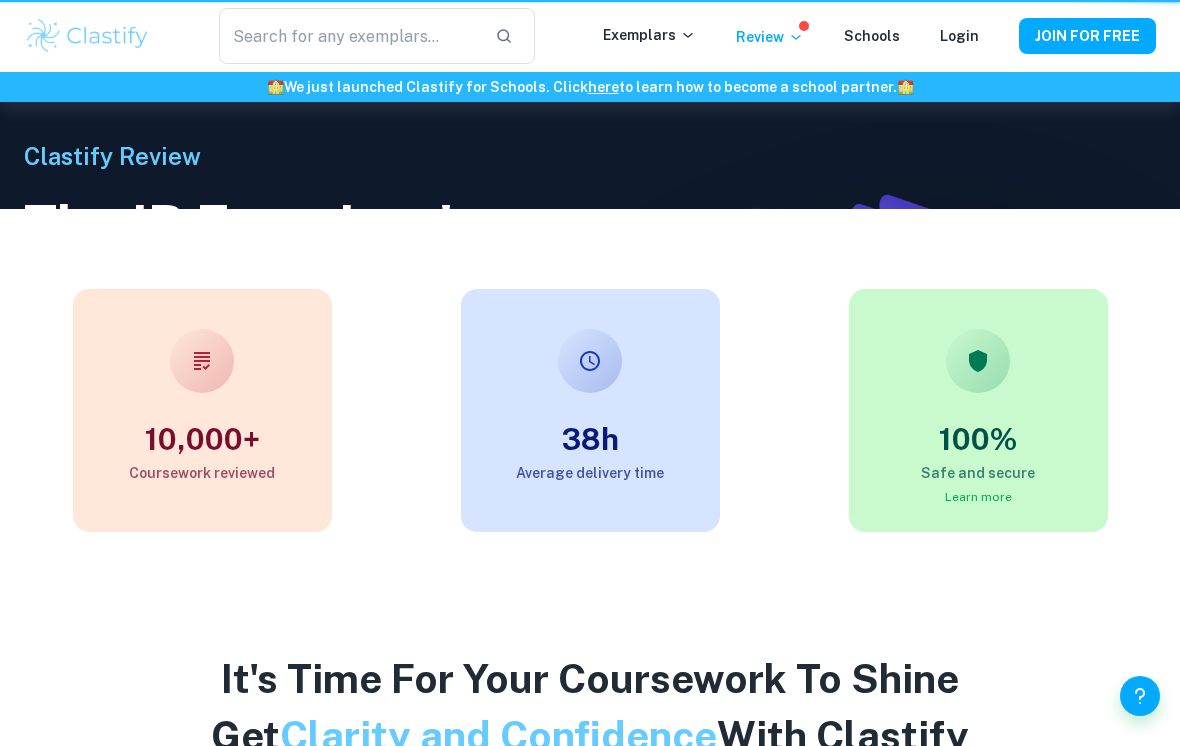 scroll, scrollTop: 0, scrollLeft: 0, axis: both 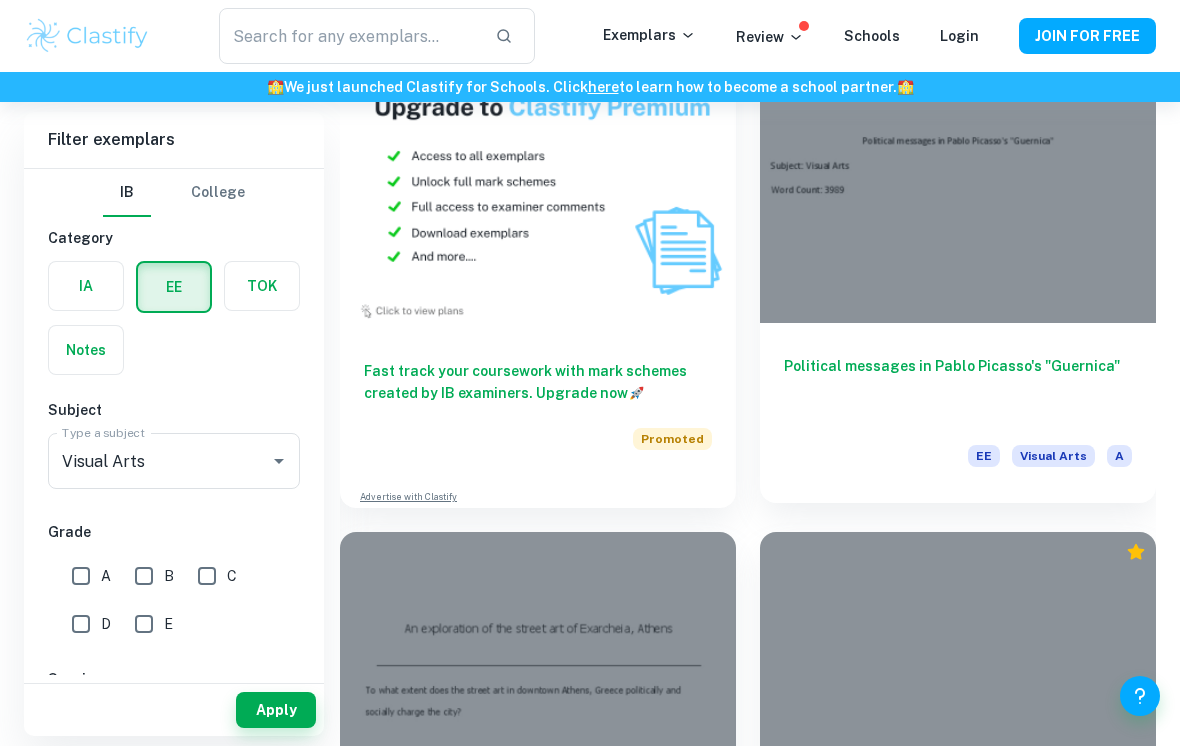 click on "Political messages in Pablo Picasso's "Guernica" EE Visual Arts A" at bounding box center (958, 413) 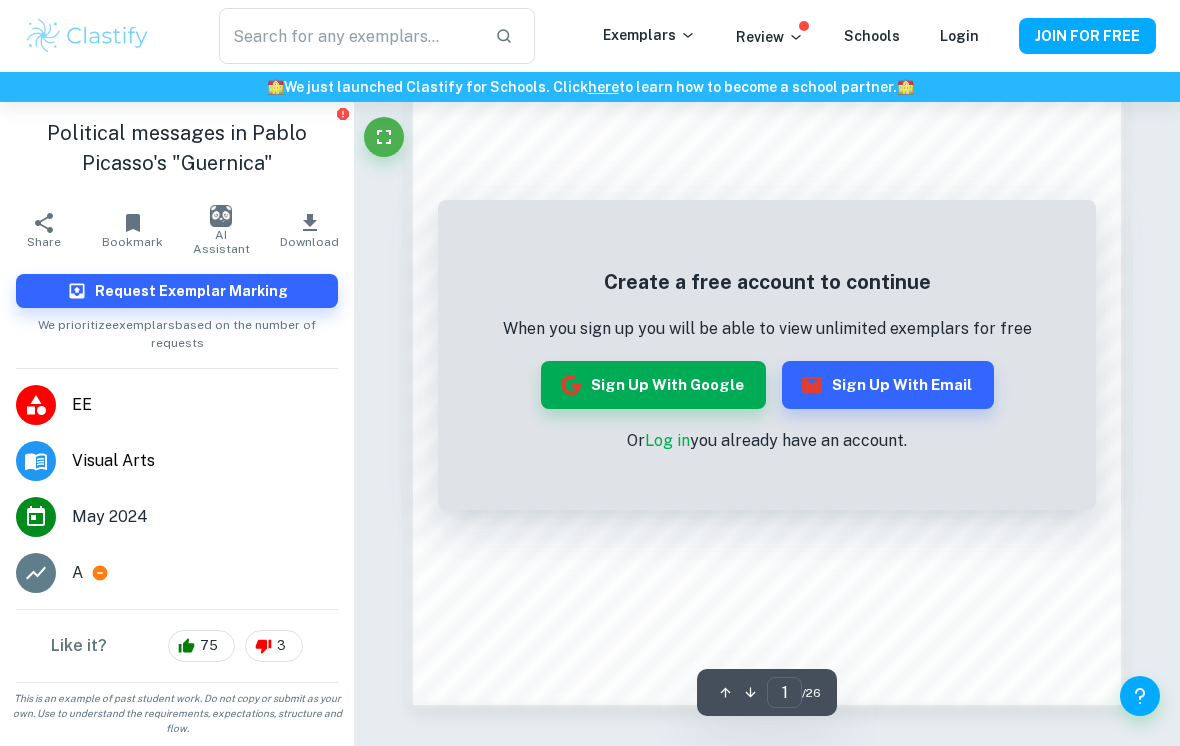 scroll, scrollTop: 1493, scrollLeft: 0, axis: vertical 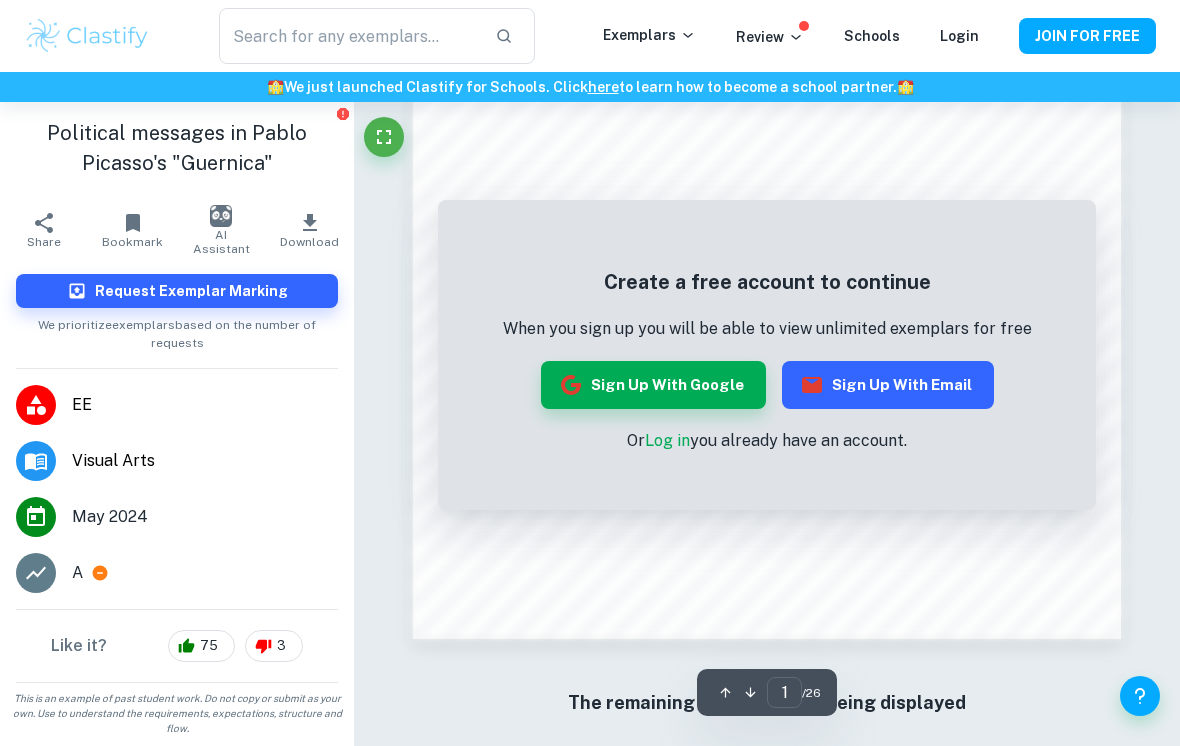 click on "Sign up with Email" at bounding box center [888, 385] 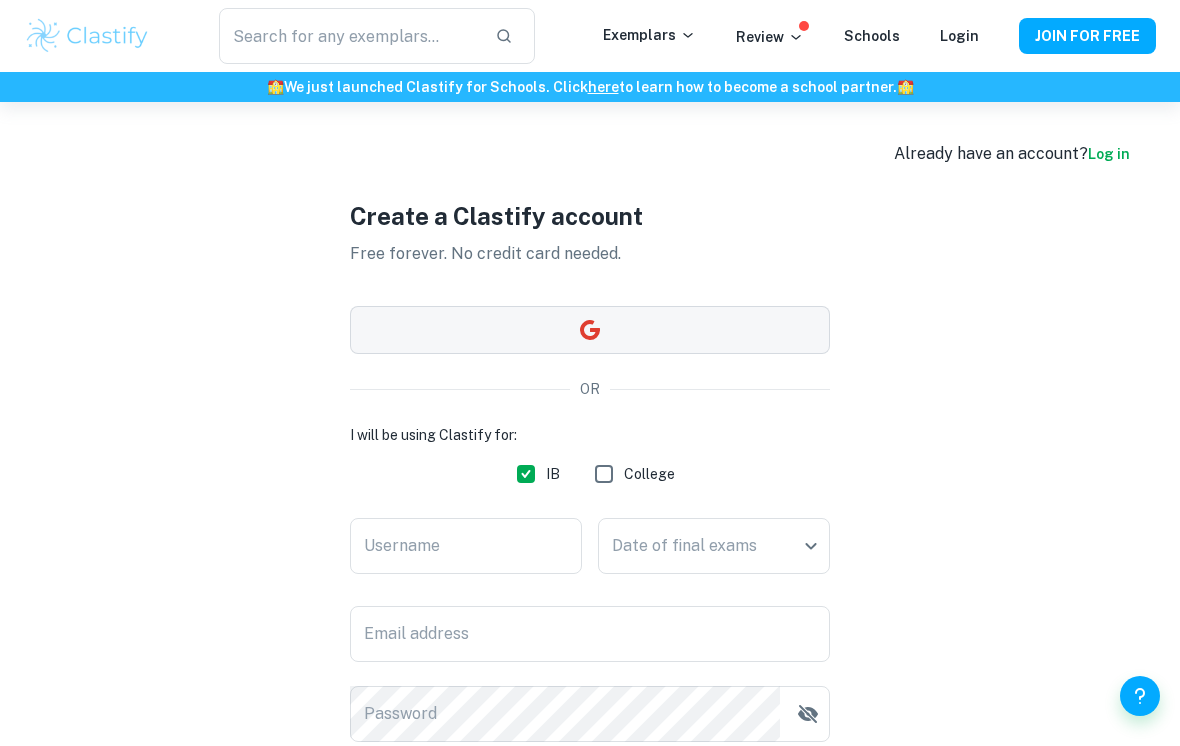 click at bounding box center (590, 330) 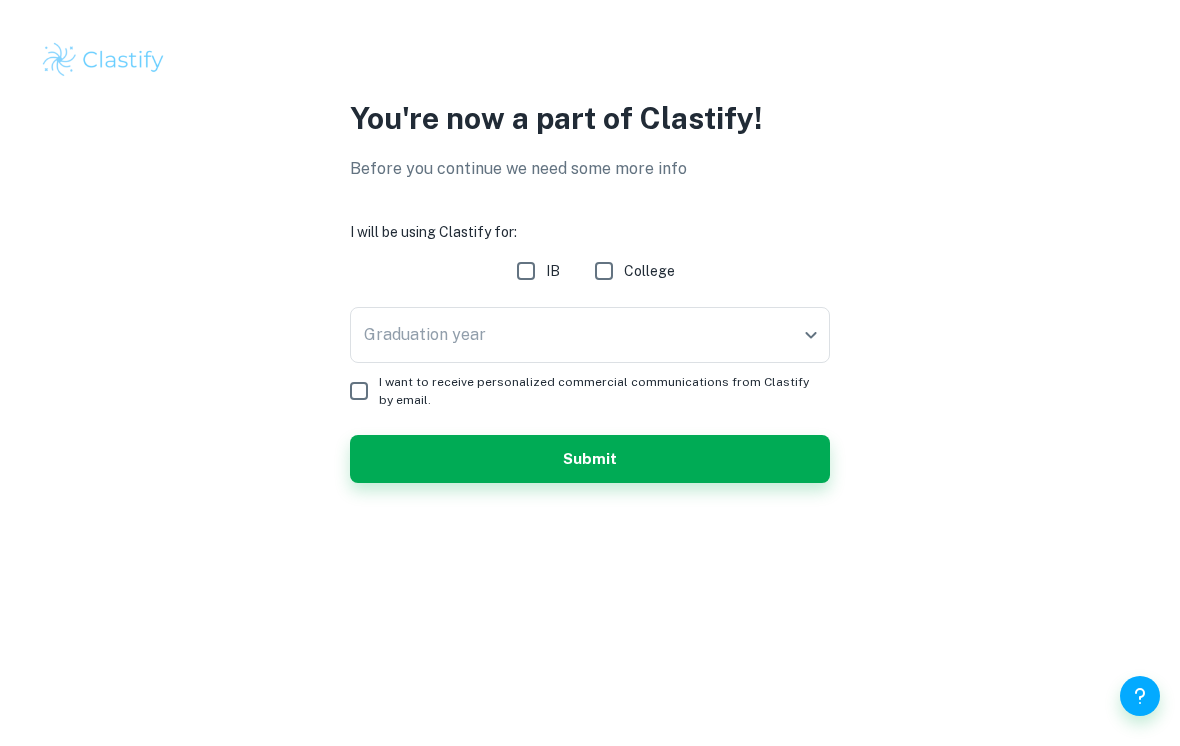 scroll, scrollTop: 0, scrollLeft: 0, axis: both 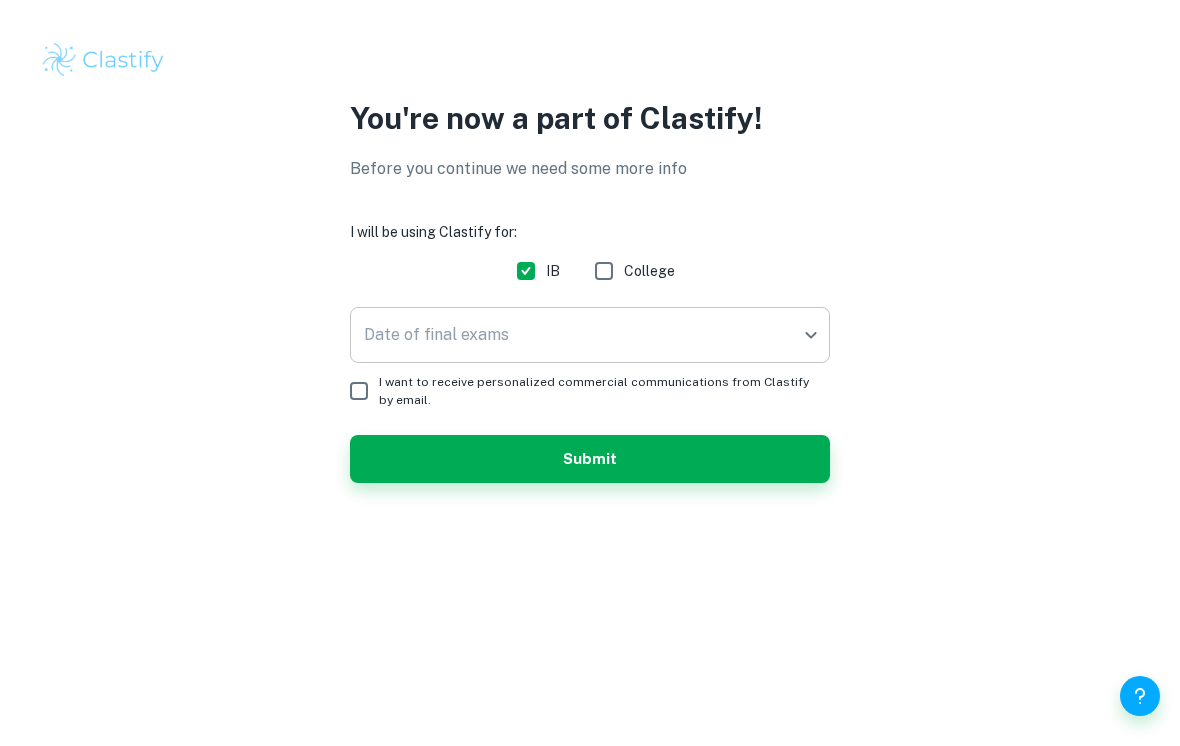 click on "We value your privacy We use cookies to enhance your browsing experience, serve personalised ads or content, and analyse our traffic. By clicking "Accept All", you consent to our use of cookies.   Cookie Policy Customise   Reject All   Accept All   Customise Consent Preferences   We use cookies to help you navigate efficiently and perform certain functions. You will find detailed information about all cookies under each consent category below. The cookies that are categorised as "Necessary" are stored on your browser as they are essential for enabling the basic functionalities of the site. ...  Show more For more information on how Google's third-party cookies operate and handle your data, see:   Google Privacy Policy Necessary Always Active Necessary cookies are required to enable the basic features of this site, such as providing secure log-in or adjusting your consent preferences. These cookies do not store any personally identifiable data. Functional Analytics Performance Advertisement Uncategorised" at bounding box center (590, 373) 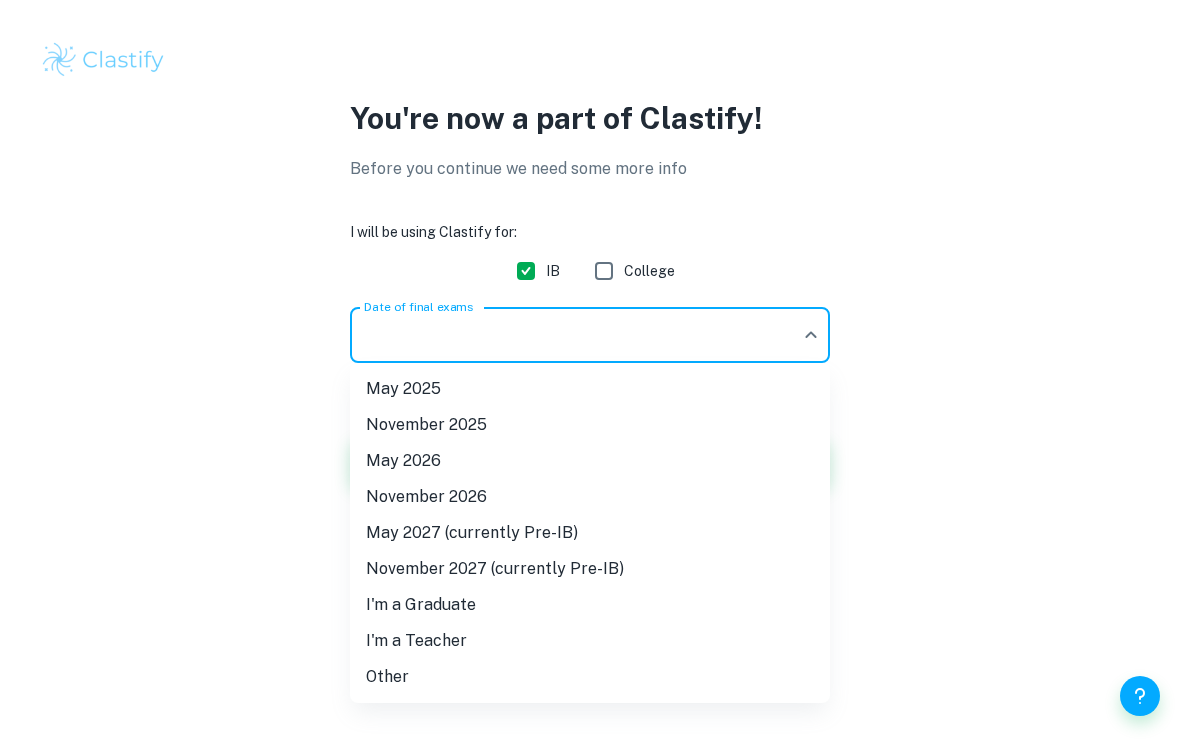 click on "November 2026" at bounding box center [590, 497] 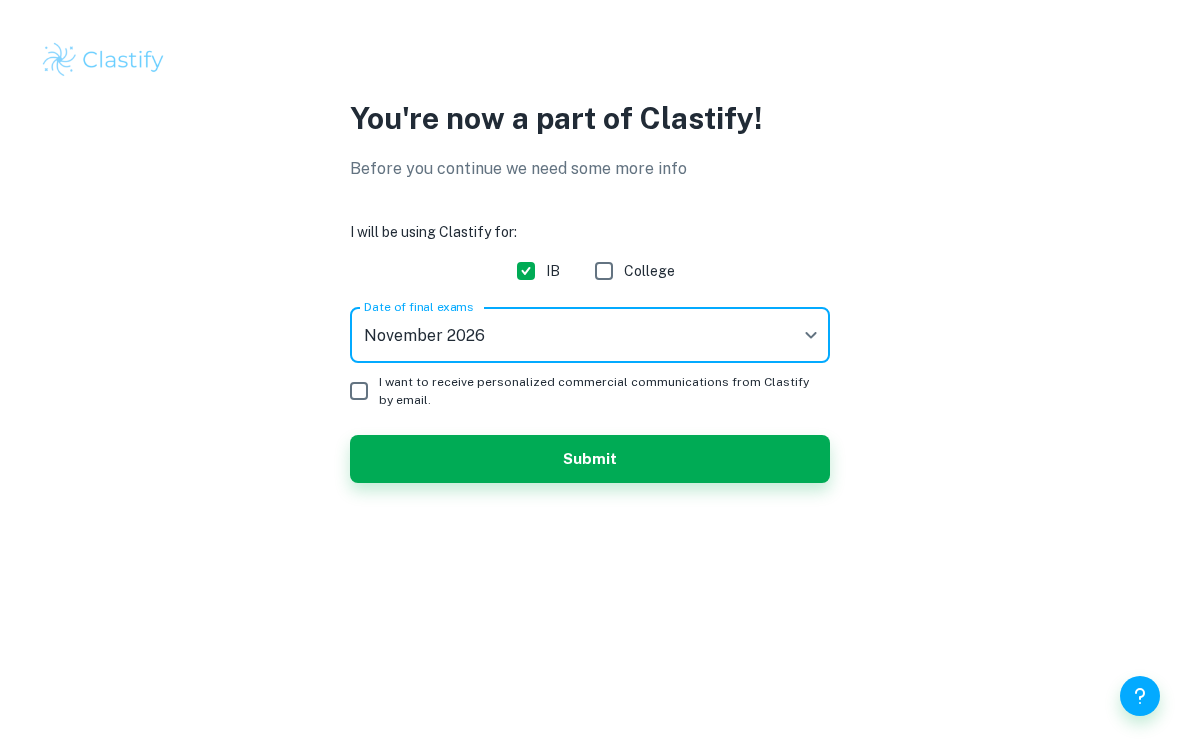click on "We value your privacy We use cookies to enhance your browsing experience, serve personalised ads or content, and analyse our traffic. By clicking "Accept All", you consent to our use of cookies.   Cookie Policy Customise   Reject All   Accept All   Customise Consent Preferences   We use cookies to help you navigate efficiently and perform certain functions. You will find detailed information about all cookies under each consent category below. The cookies that are categorised as "Necessary" are stored on your browser as they are essential for enabling the basic functionalities of the site. ...  Show more For more information on how Google's third-party cookies operate and handle your data, see:   Google Privacy Policy Necessary Always Active Necessary cookies are required to enable the basic features of this site, such as providing secure log-in or adjusting your consent preferences. These cookies do not store any personally identifiable data. Functional Analytics Performance Advertisement Uncategorised" at bounding box center [590, 373] 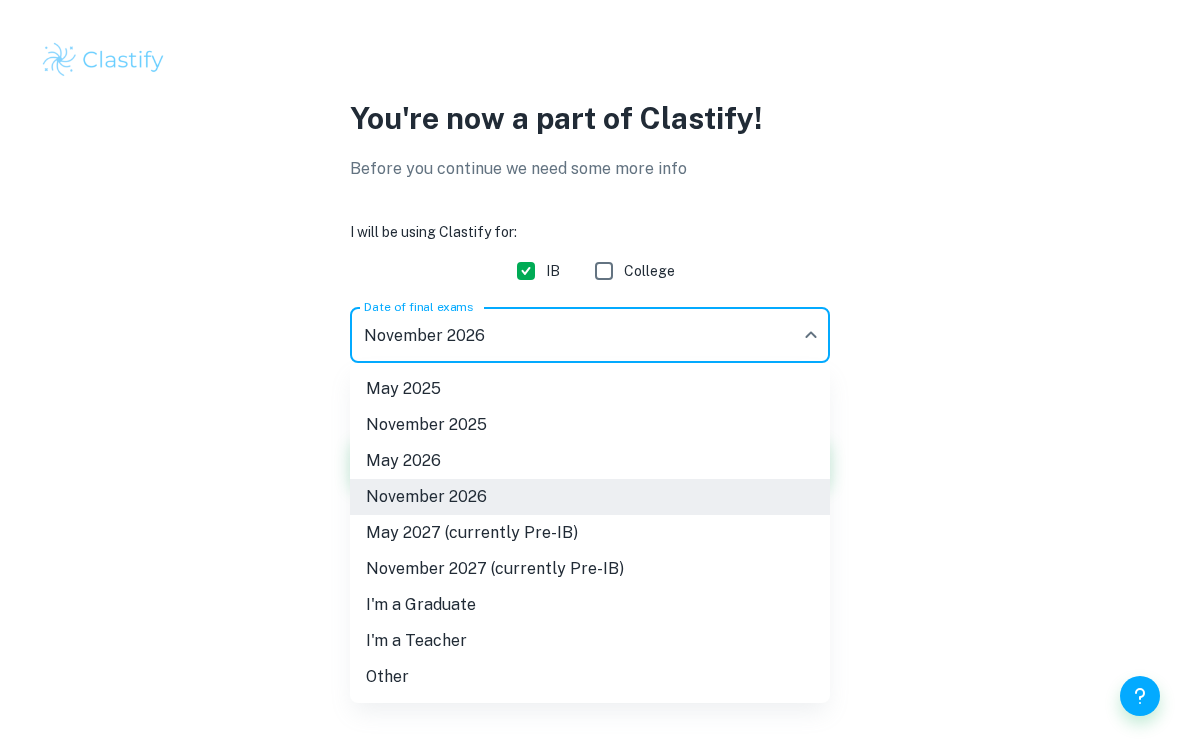 click on "May 2026" at bounding box center (590, 461) 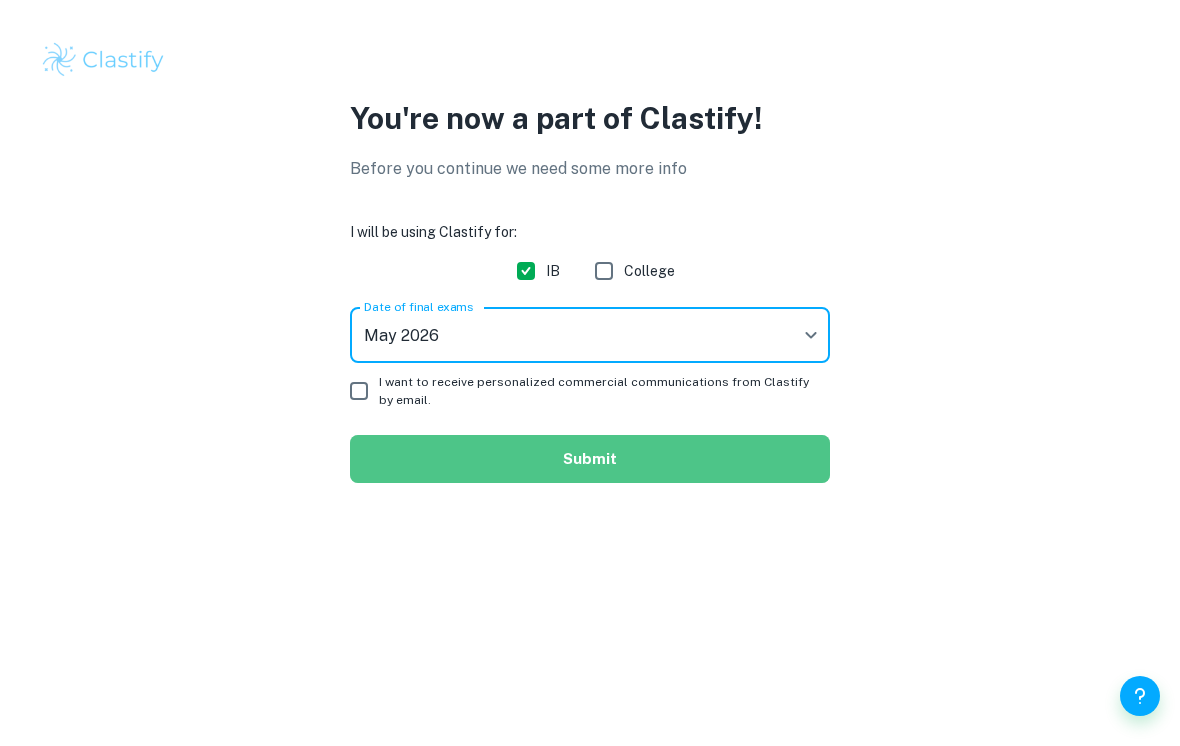 click on "Submit" at bounding box center (590, 459) 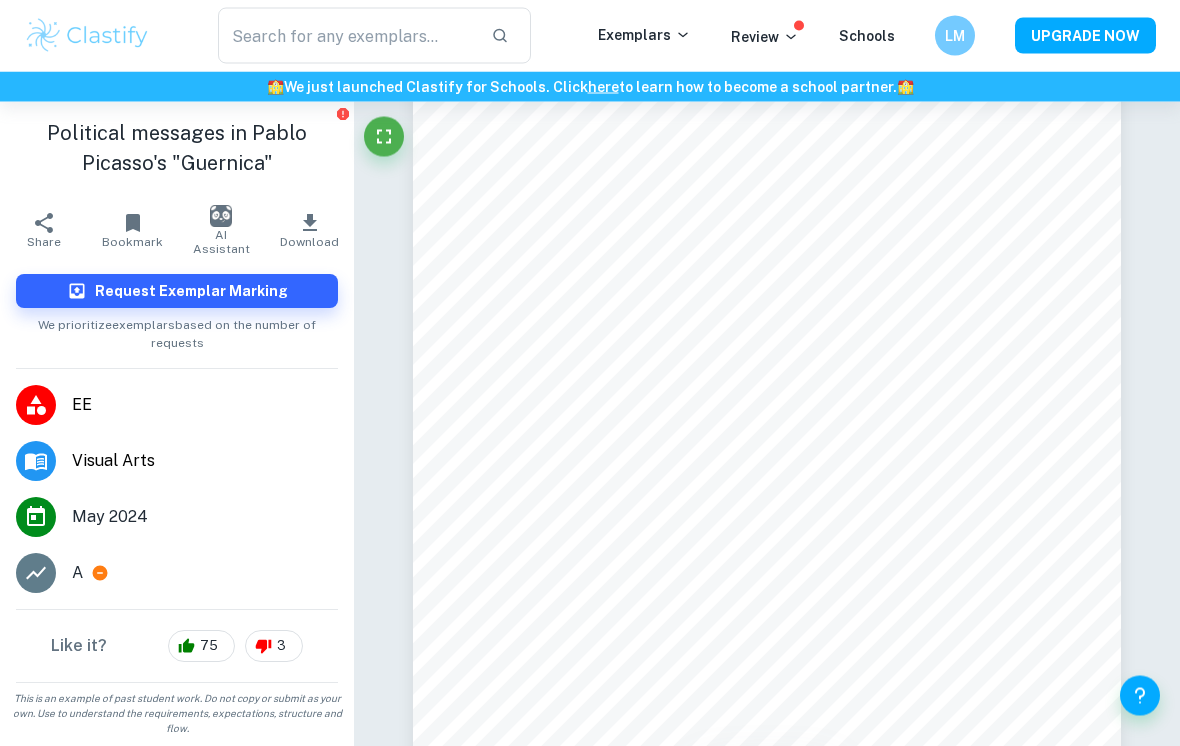 scroll, scrollTop: 3599, scrollLeft: 0, axis: vertical 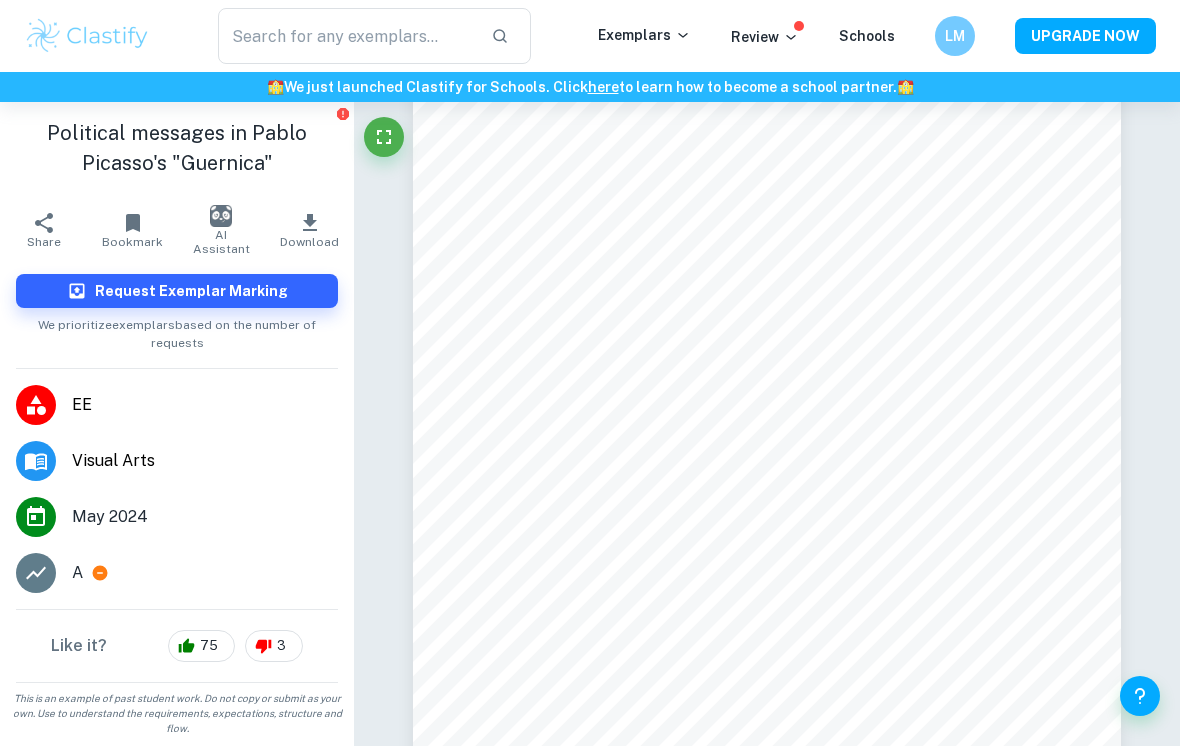type on "4" 